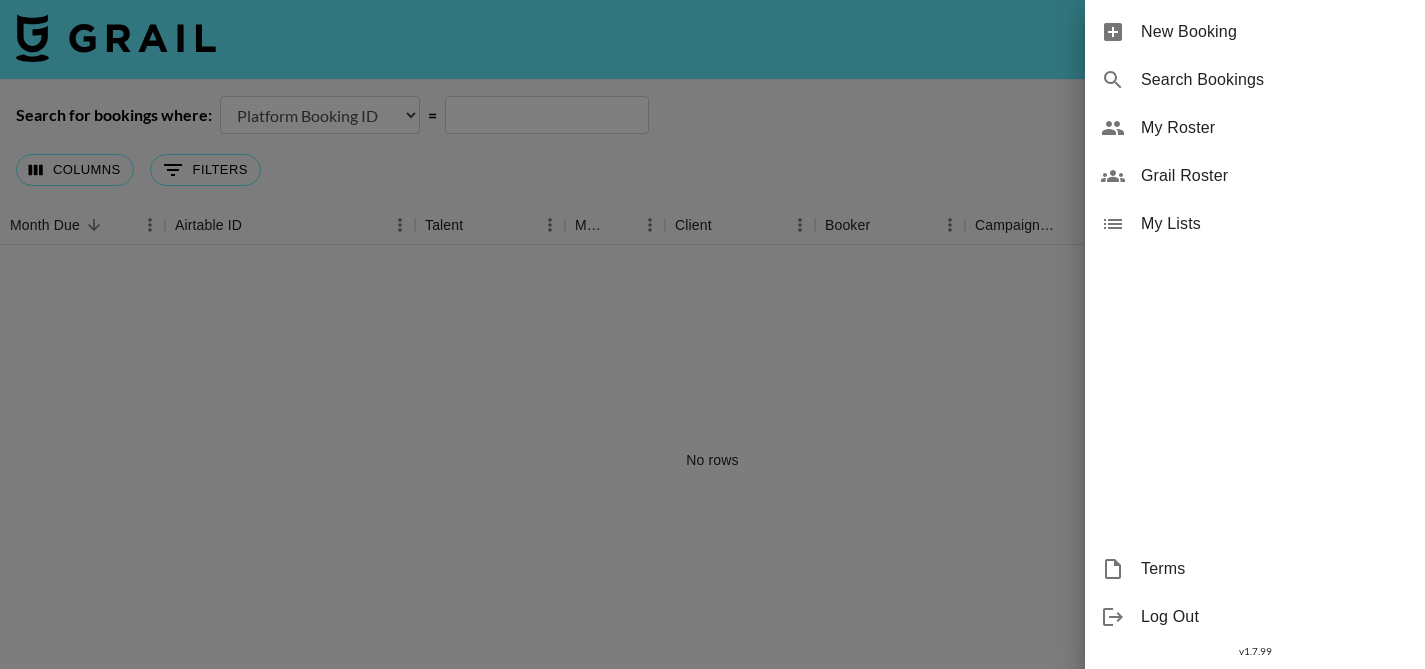 select on "id" 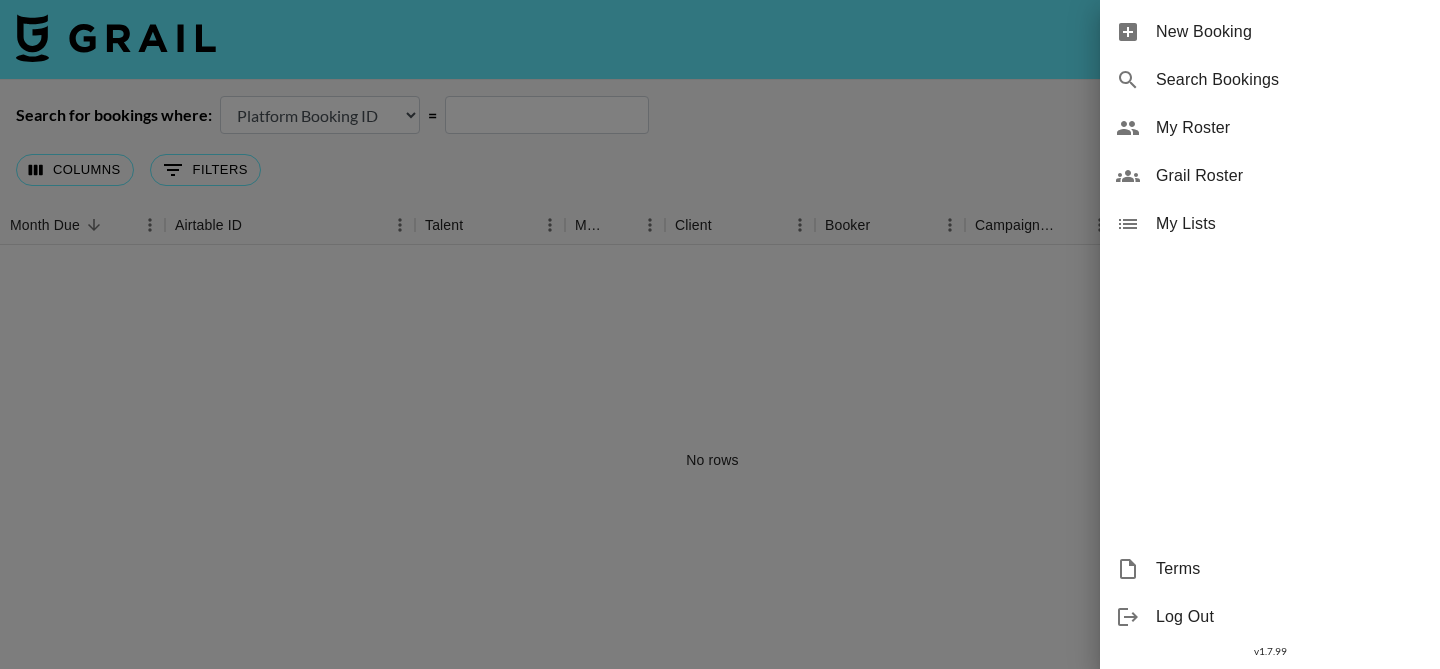 click on "My Roster" at bounding box center [1290, 128] 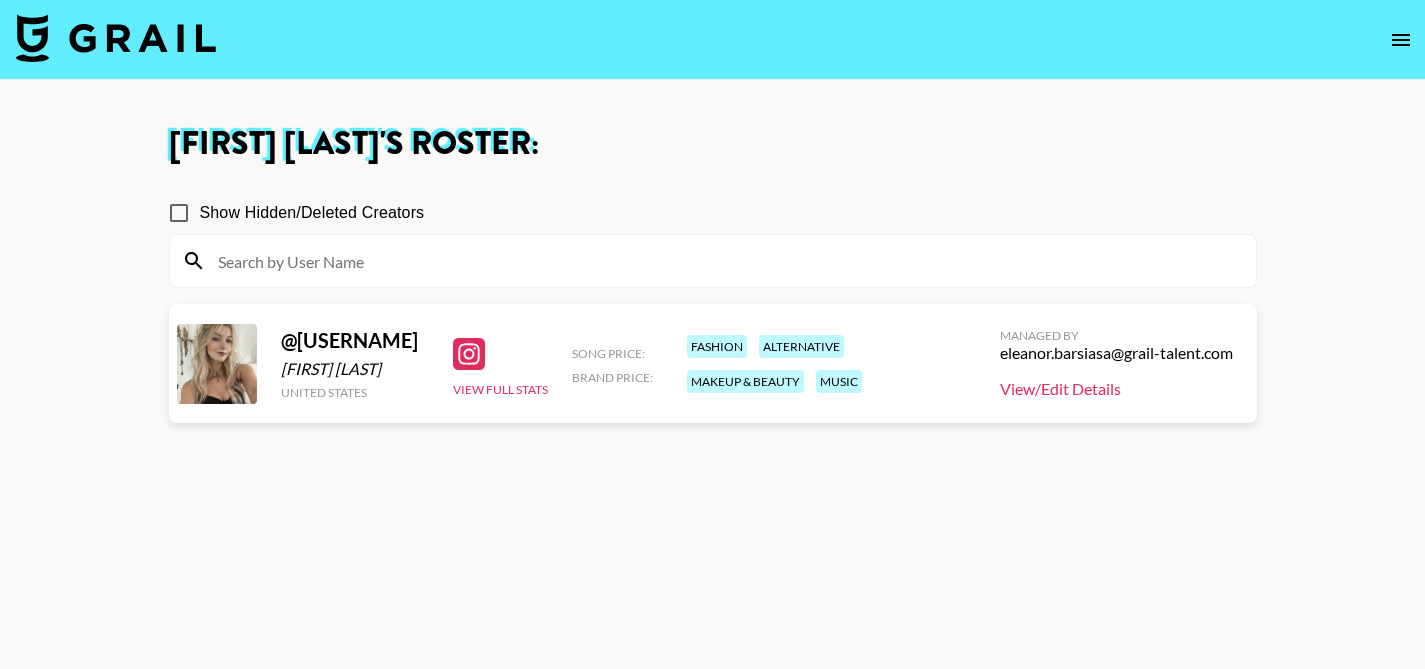 click on "View/Edit Details" at bounding box center [1116, 389] 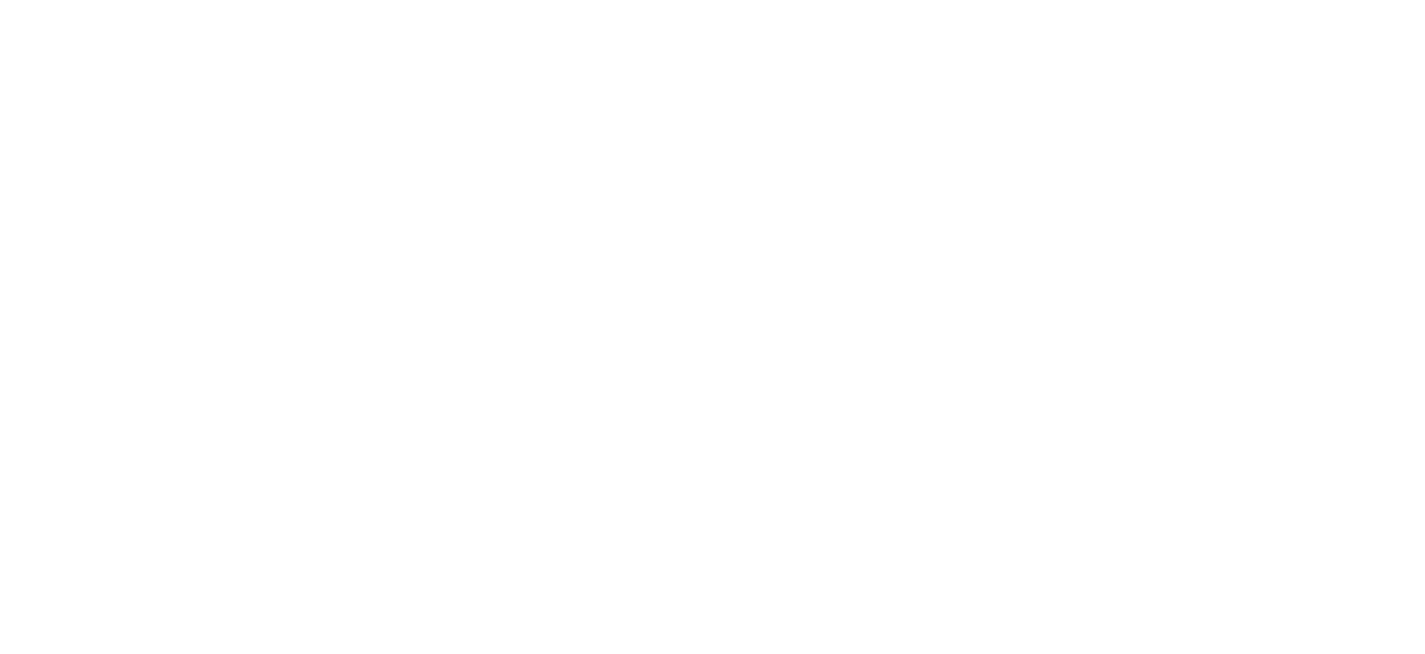 scroll, scrollTop: 0, scrollLeft: 0, axis: both 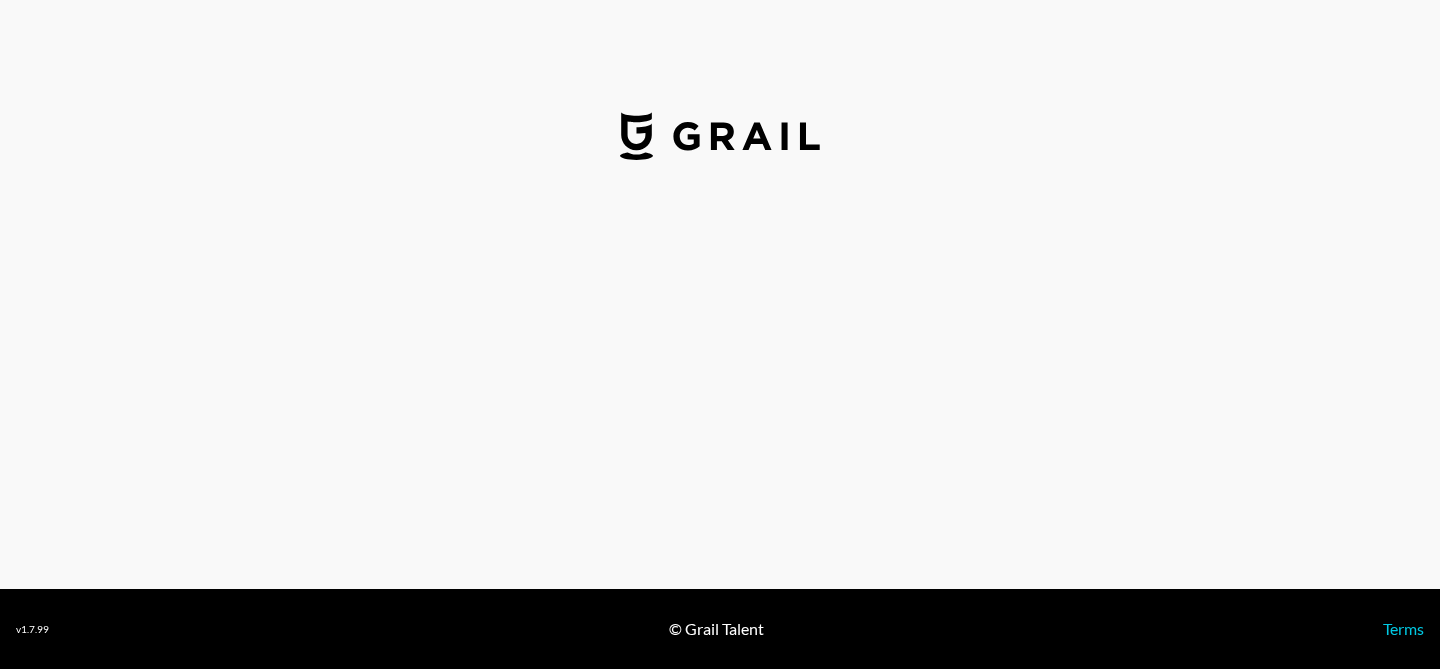 select on "USD" 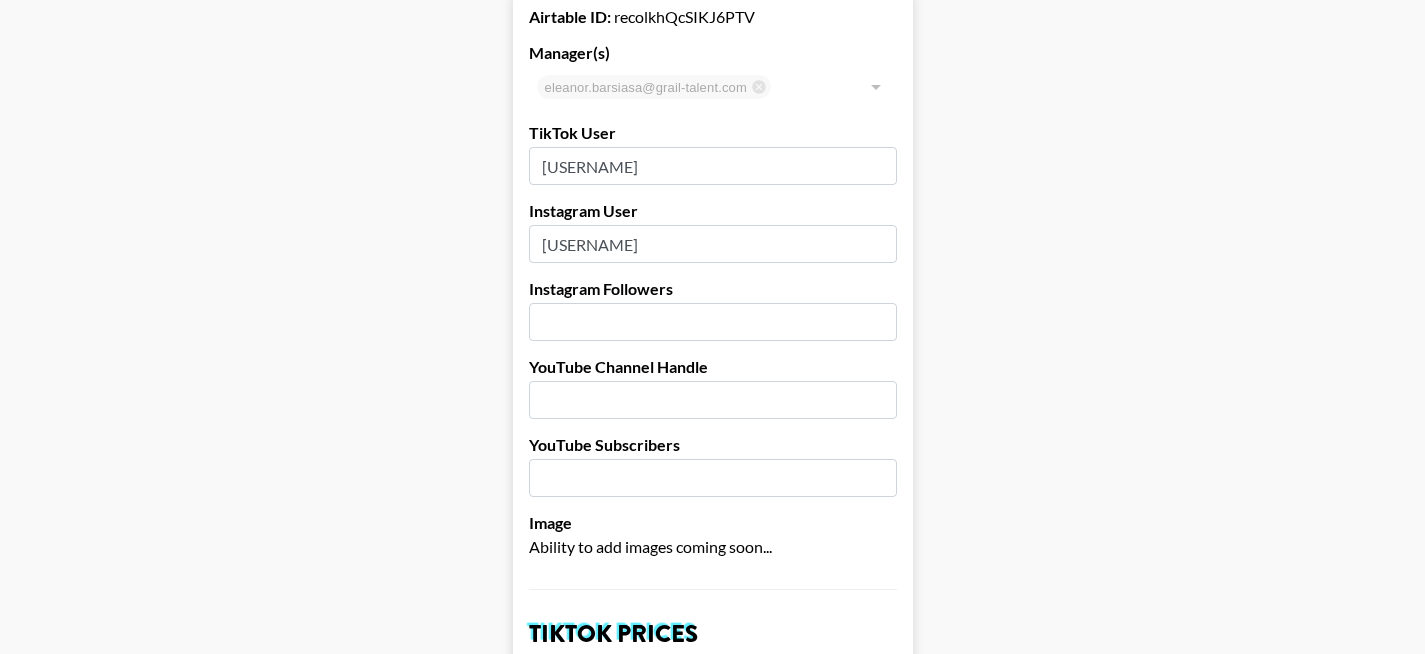 scroll, scrollTop: 126, scrollLeft: 0, axis: vertical 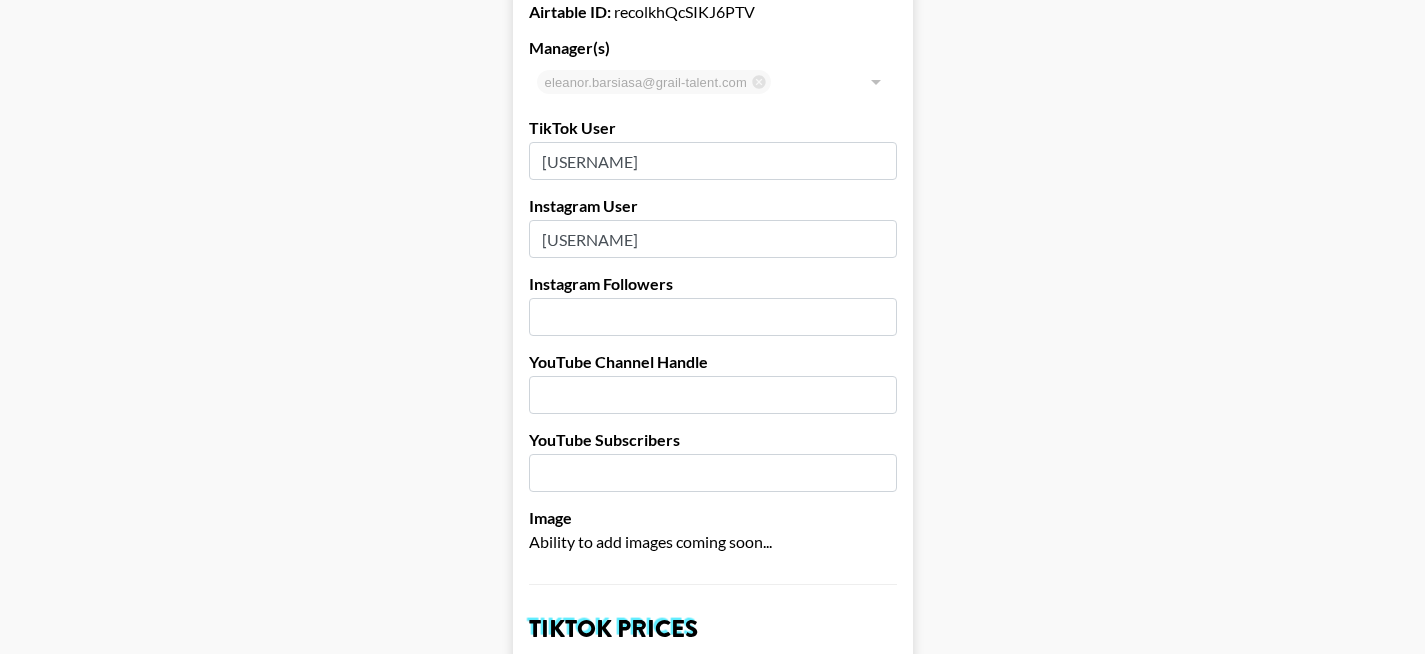 click at bounding box center (713, 395) 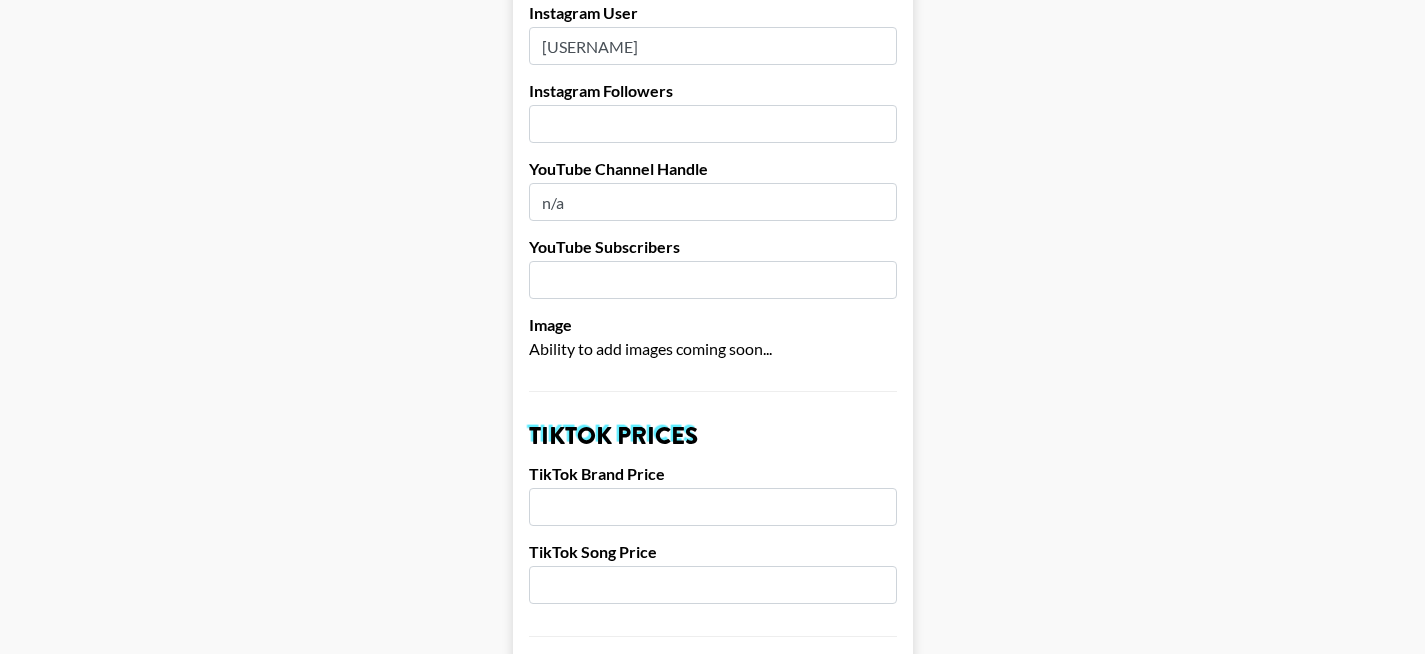 scroll, scrollTop: 322, scrollLeft: 0, axis: vertical 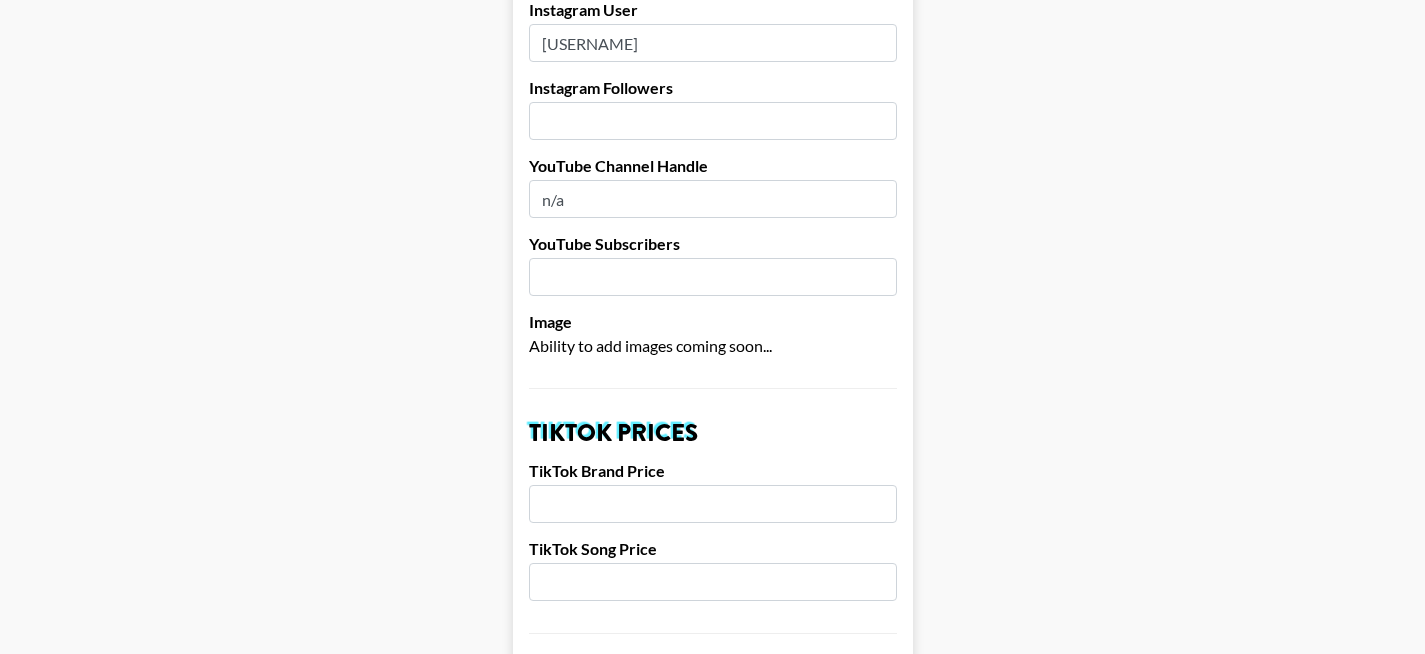 type on "n/a" 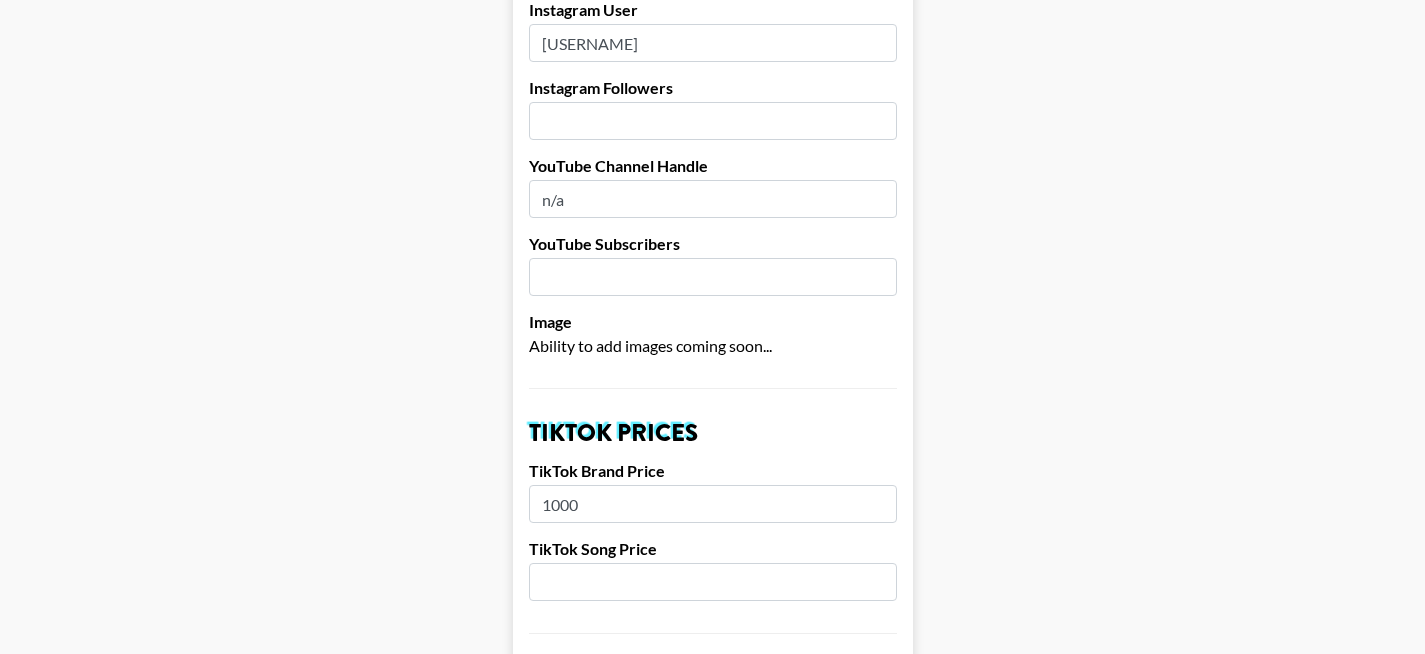 type on "1000" 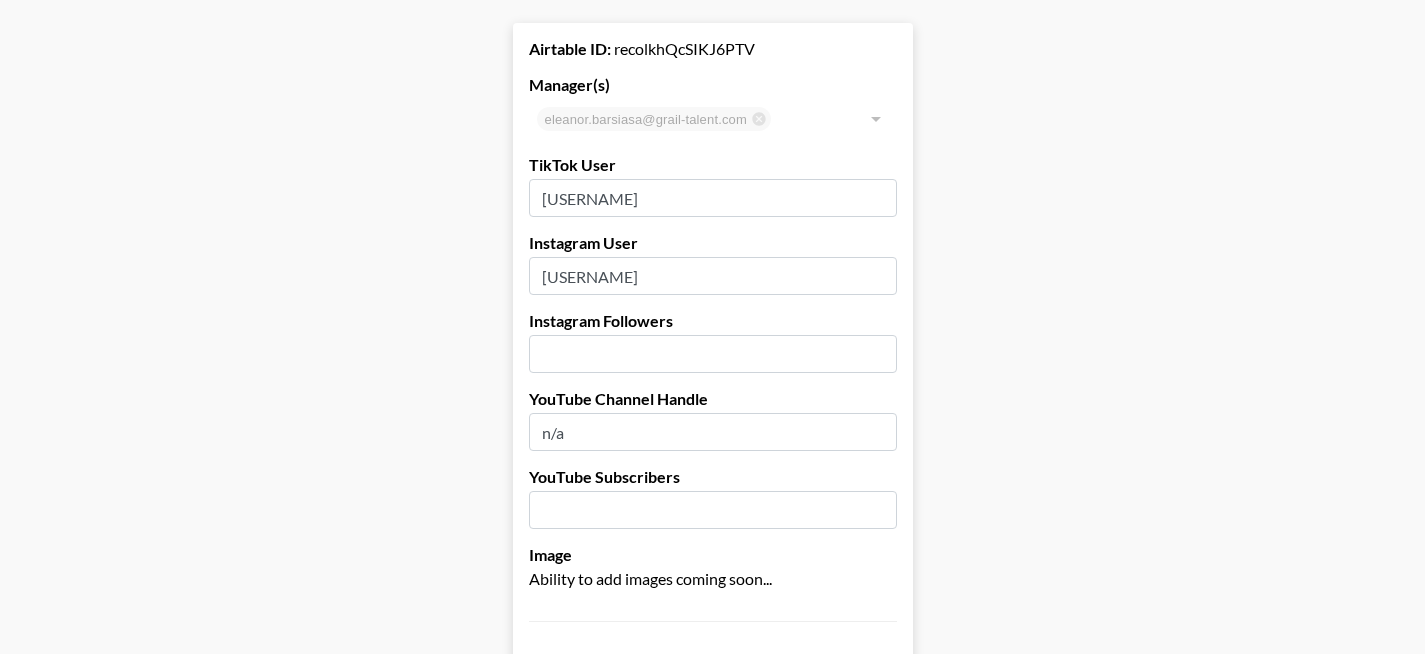 scroll, scrollTop: 0, scrollLeft: 0, axis: both 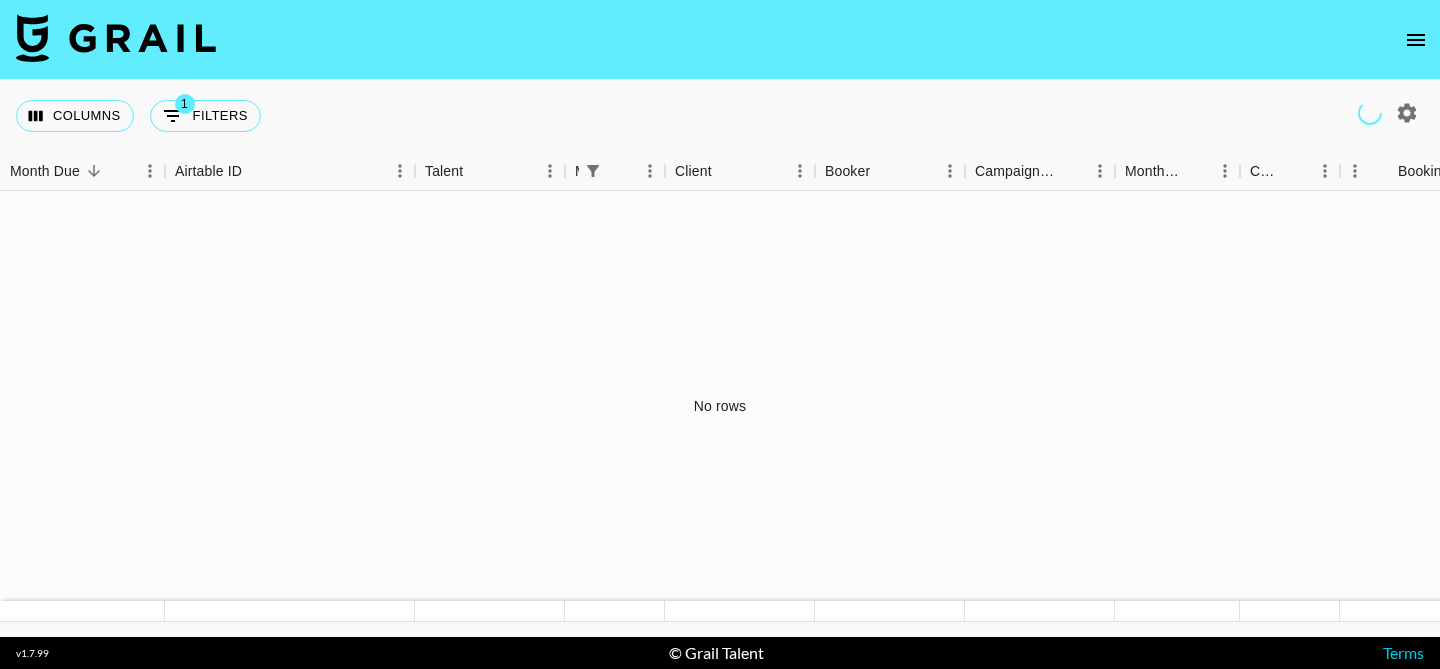 click 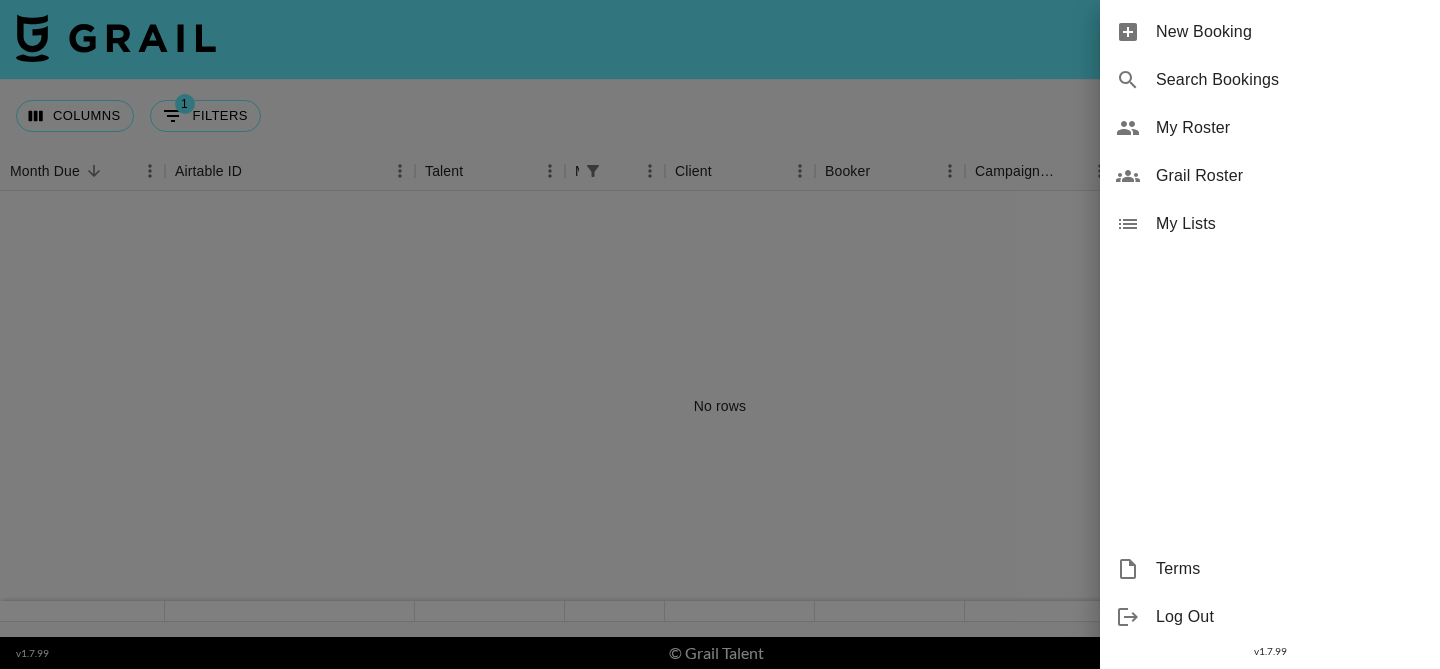 click on "Grail Roster" at bounding box center (1290, 176) 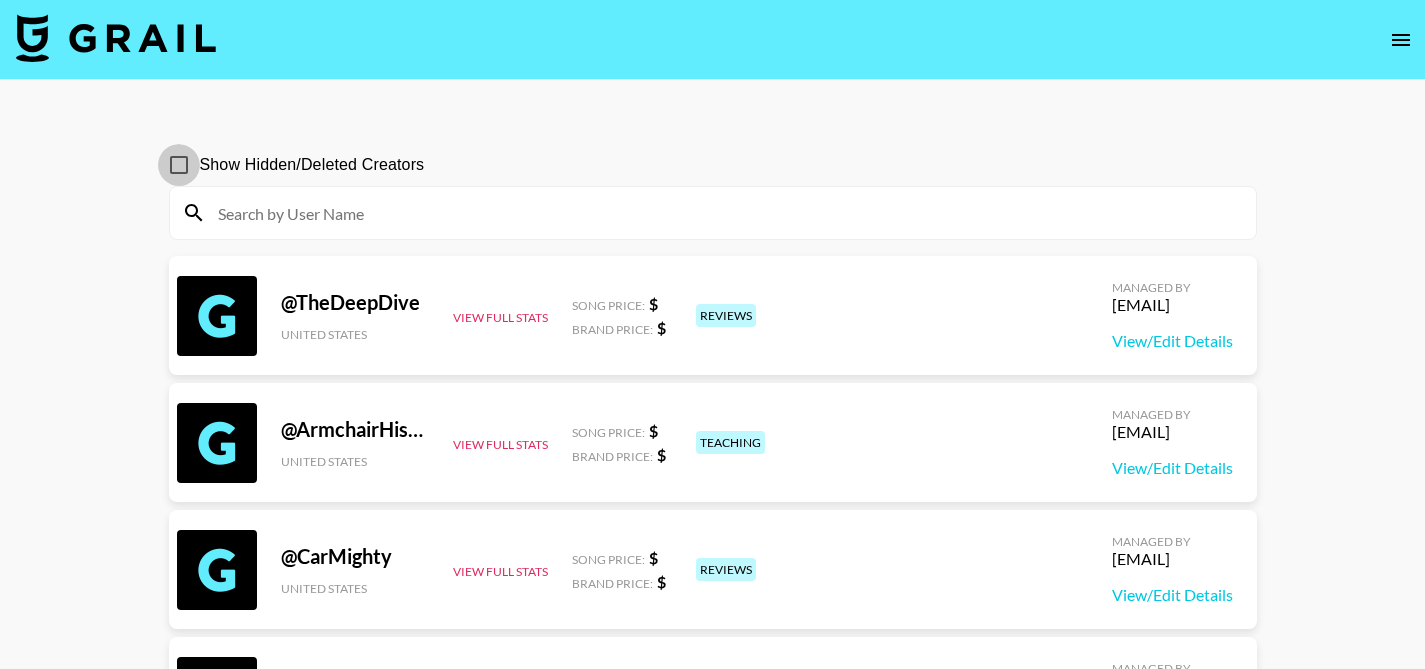 click on "Show Hidden/Deleted Creators" at bounding box center [179, 165] 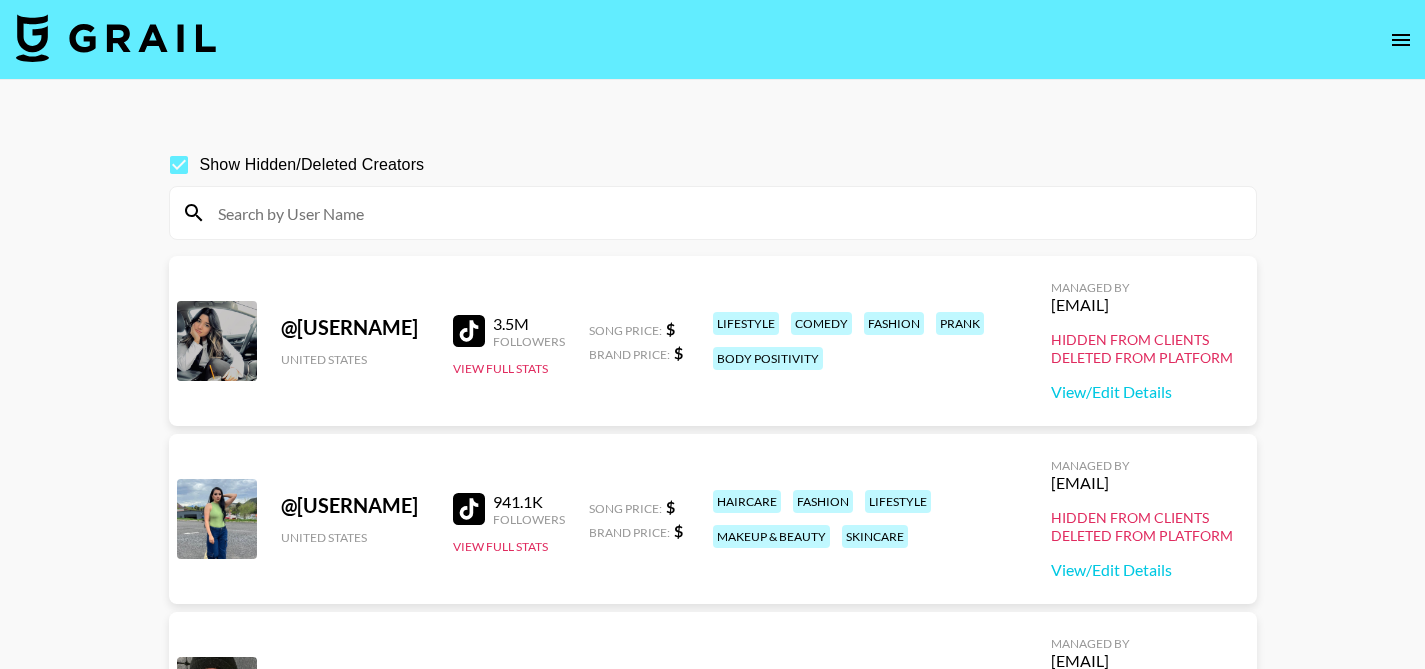 click at bounding box center (713, 213) 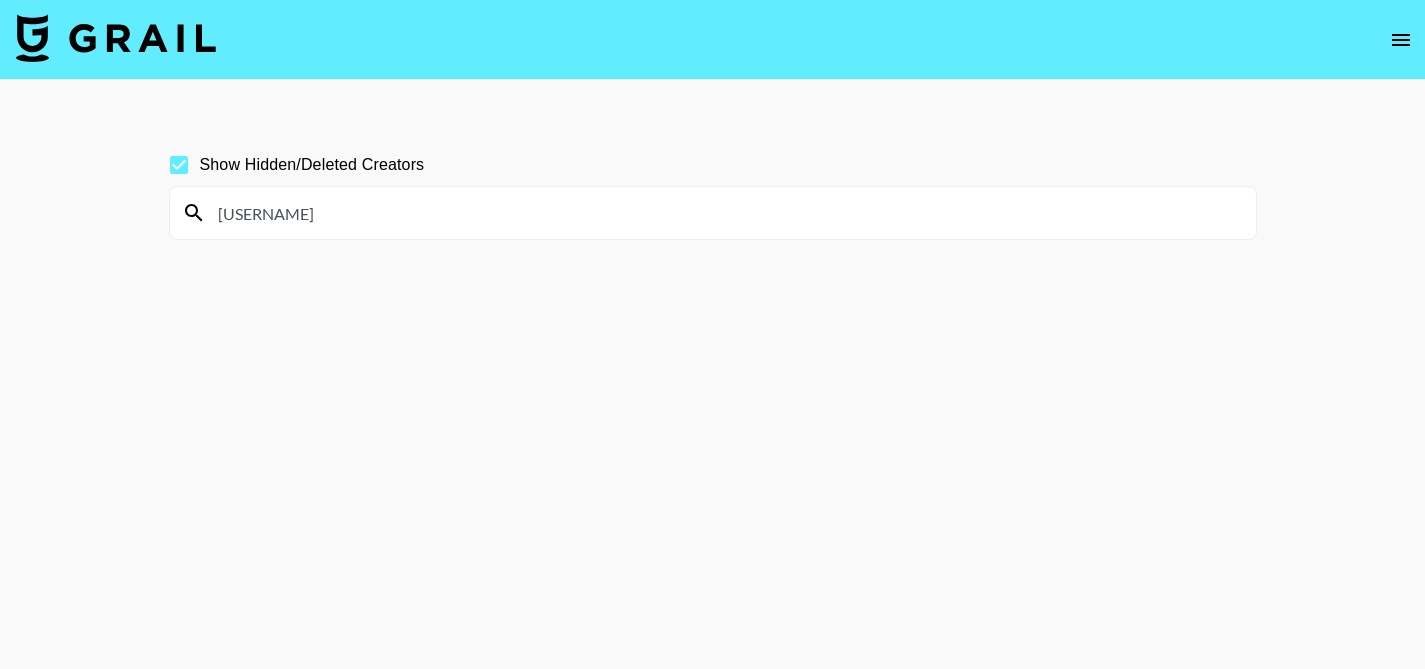 click on "berat" at bounding box center (725, 213) 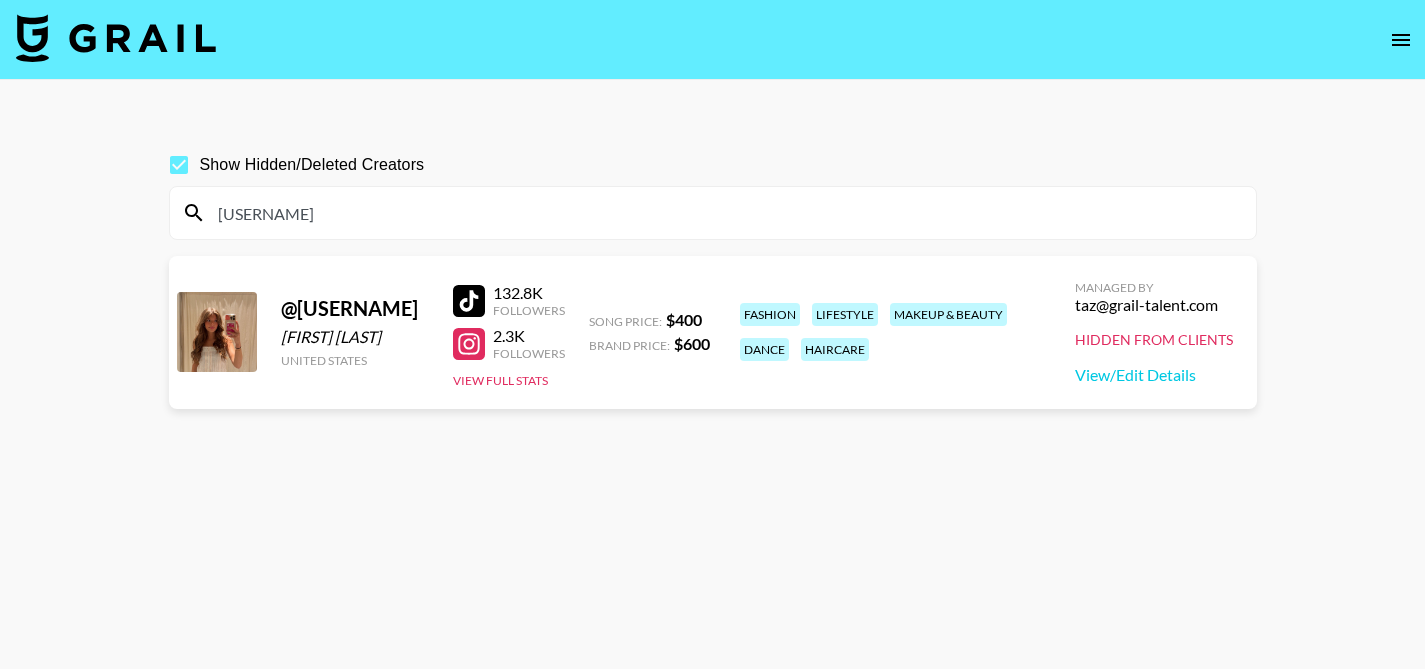 click on "leahlu777" at bounding box center (725, 213) 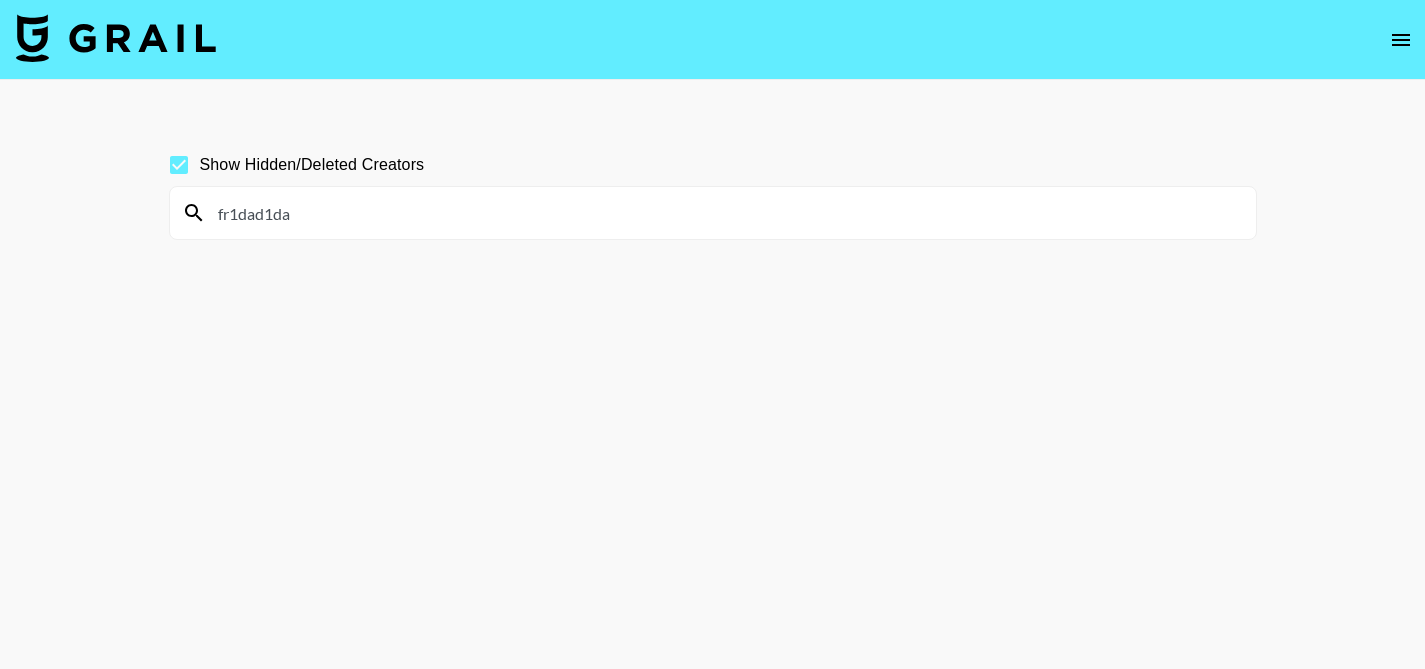 click on "fr1dad1da" at bounding box center (725, 213) 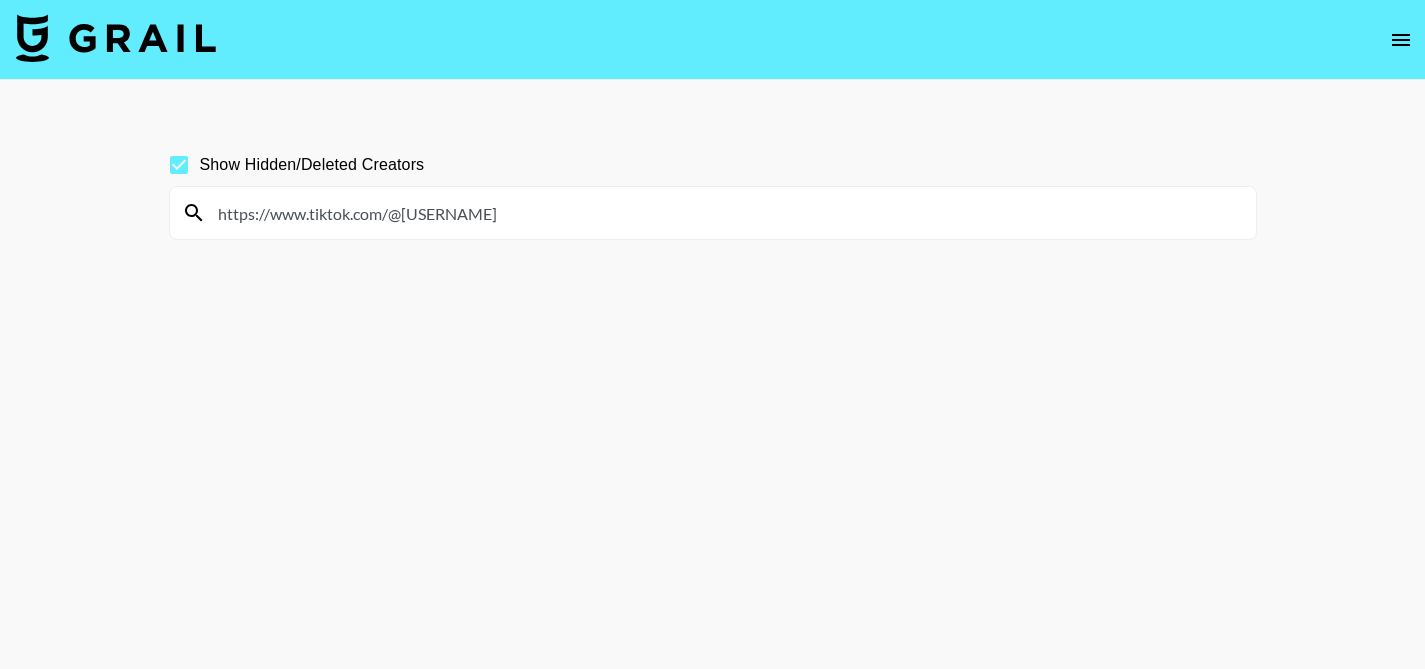 click on "https://www.tiktok.com/@fr1dad1da" at bounding box center [725, 213] 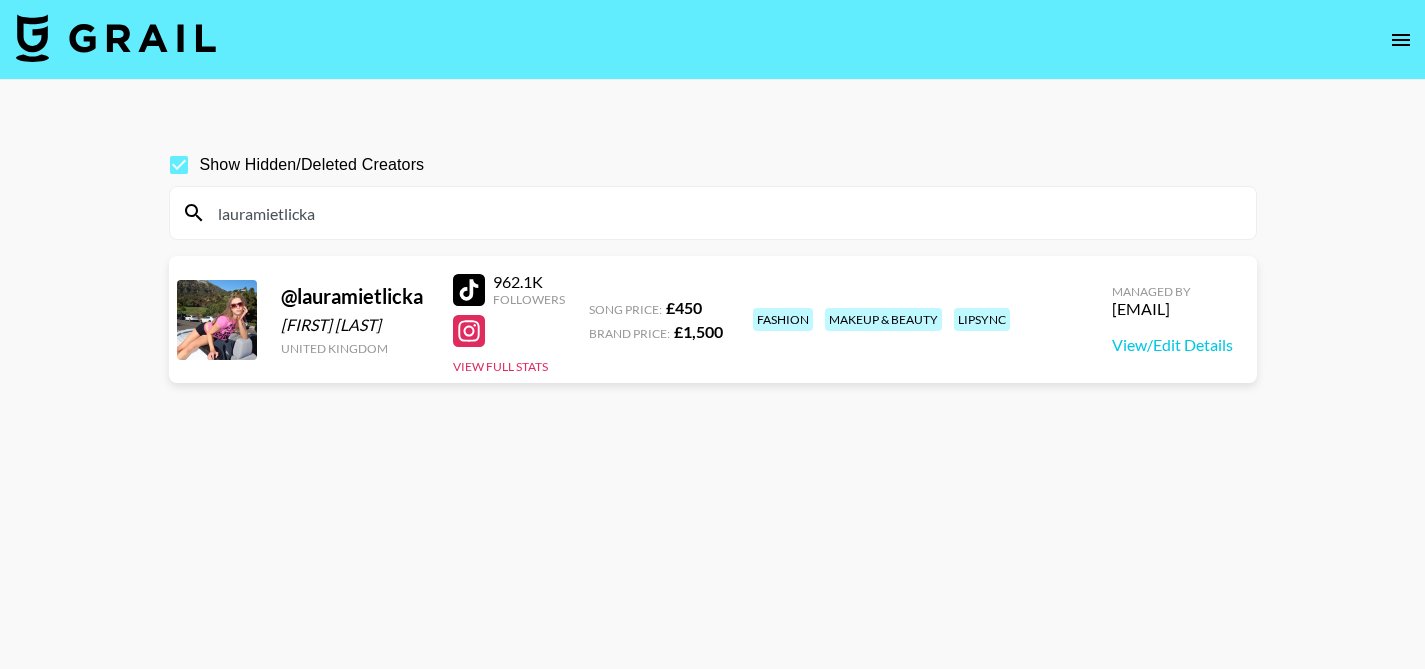 click on "lauramietlicka" at bounding box center [725, 213] 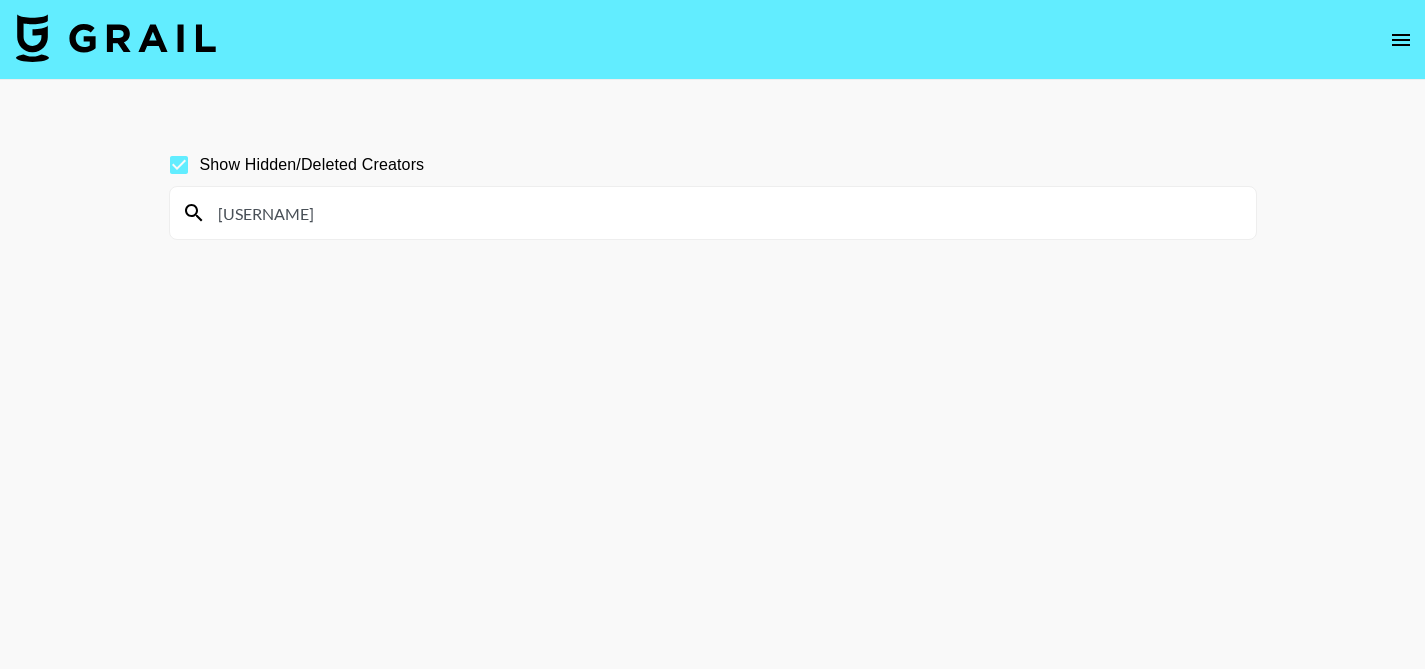 click on "juliaernstt1" at bounding box center (725, 213) 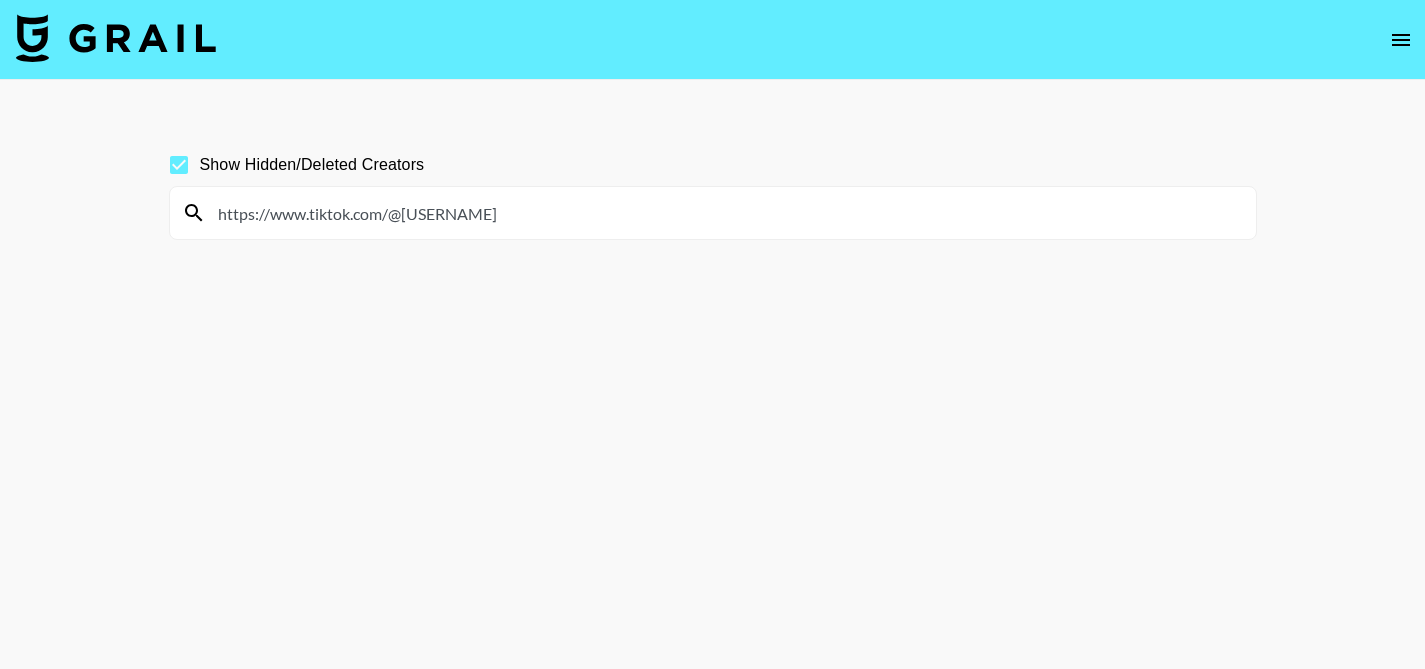drag, startPoint x: 389, startPoint y: 216, endPoint x: 156, endPoint y: 183, distance: 235.3253 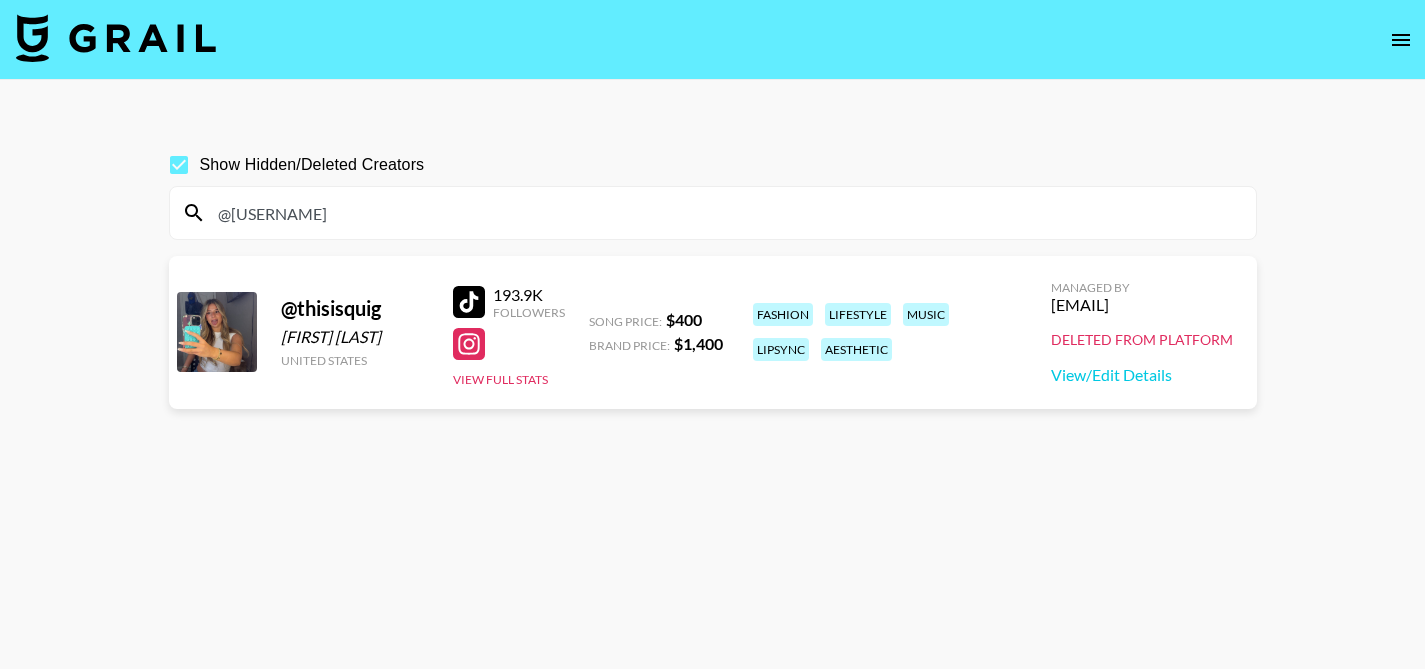 click on "@thisisquig" at bounding box center [725, 213] 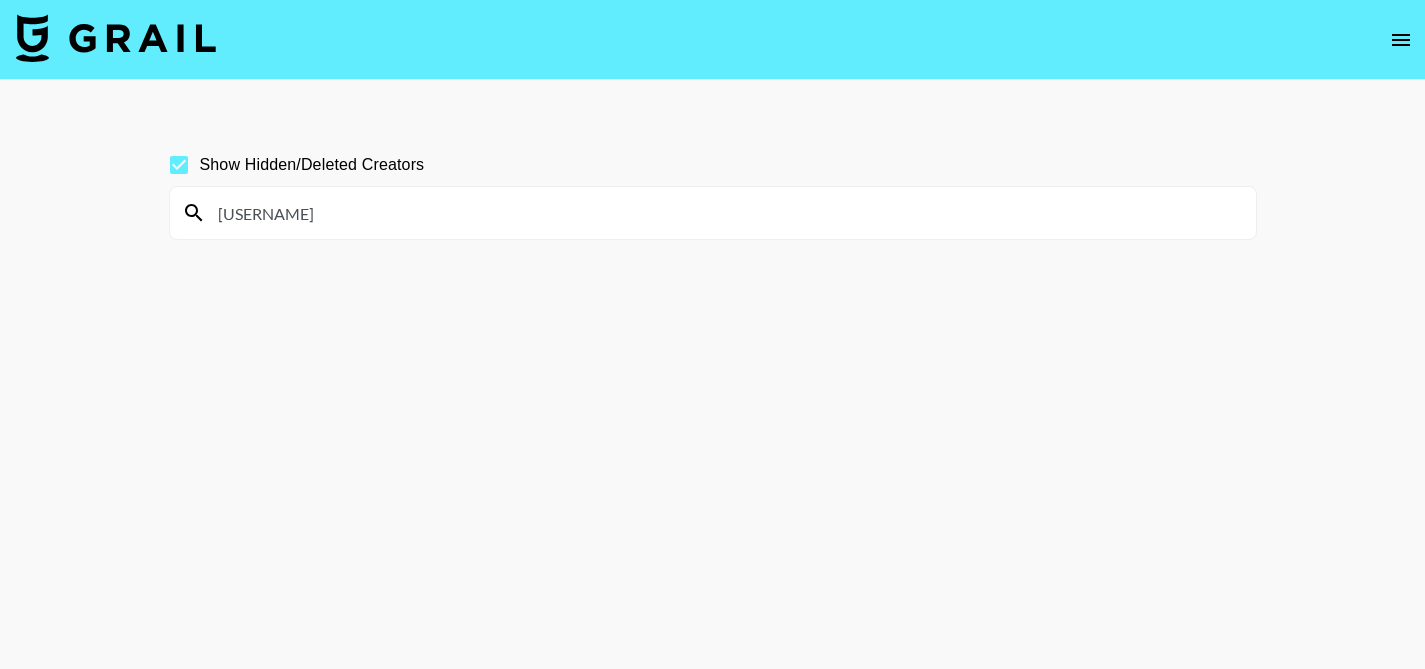 click on "abiirobinson" at bounding box center (725, 213) 